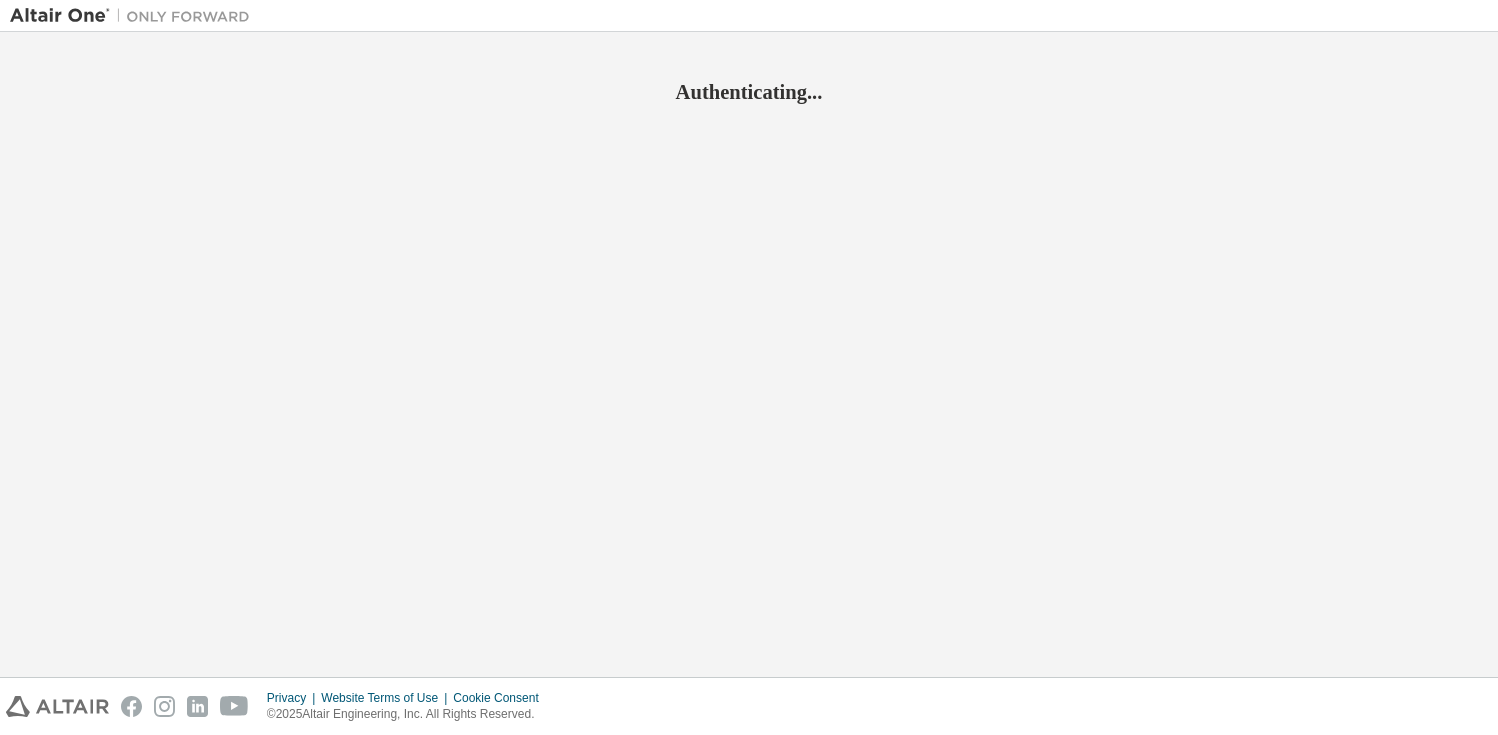 scroll, scrollTop: 0, scrollLeft: 0, axis: both 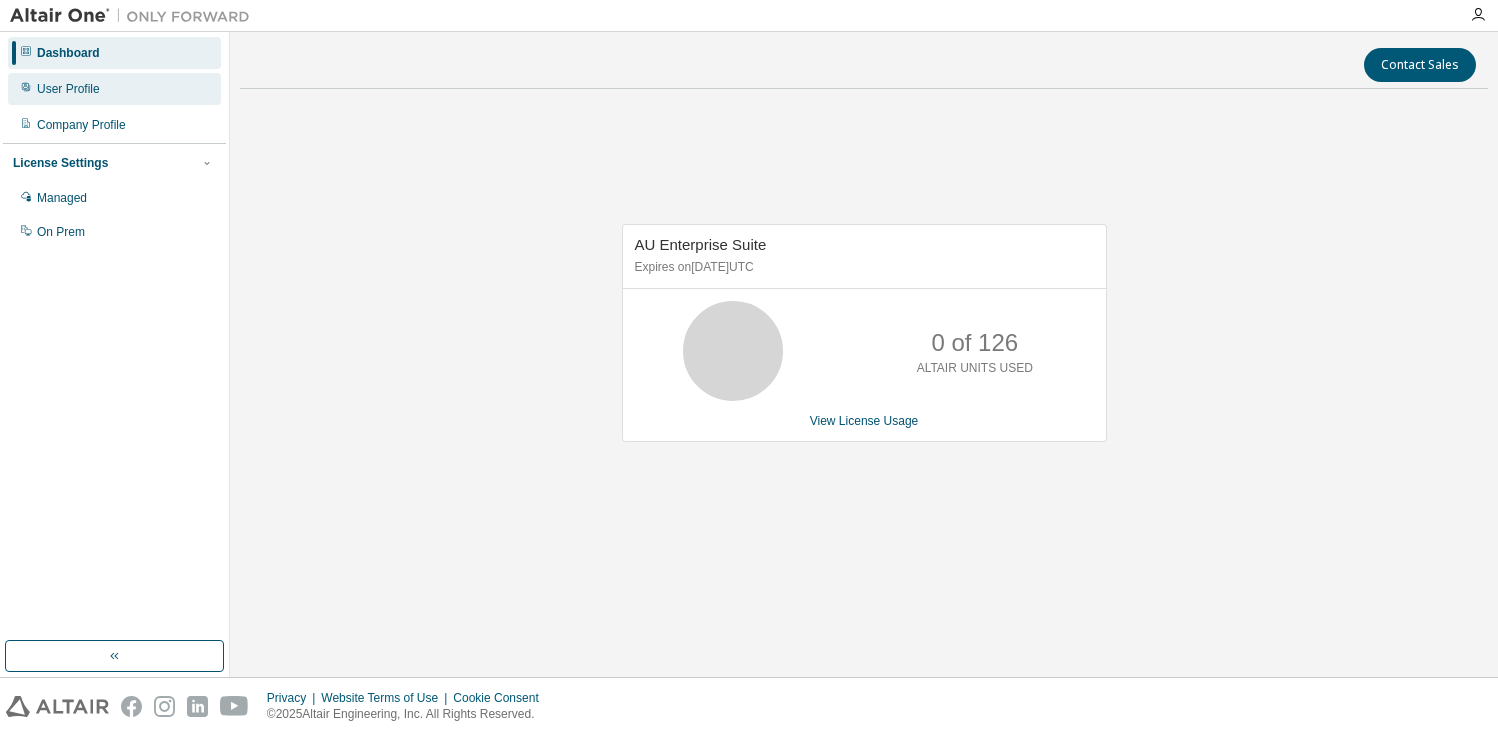 click on "User Profile" at bounding box center [68, 89] 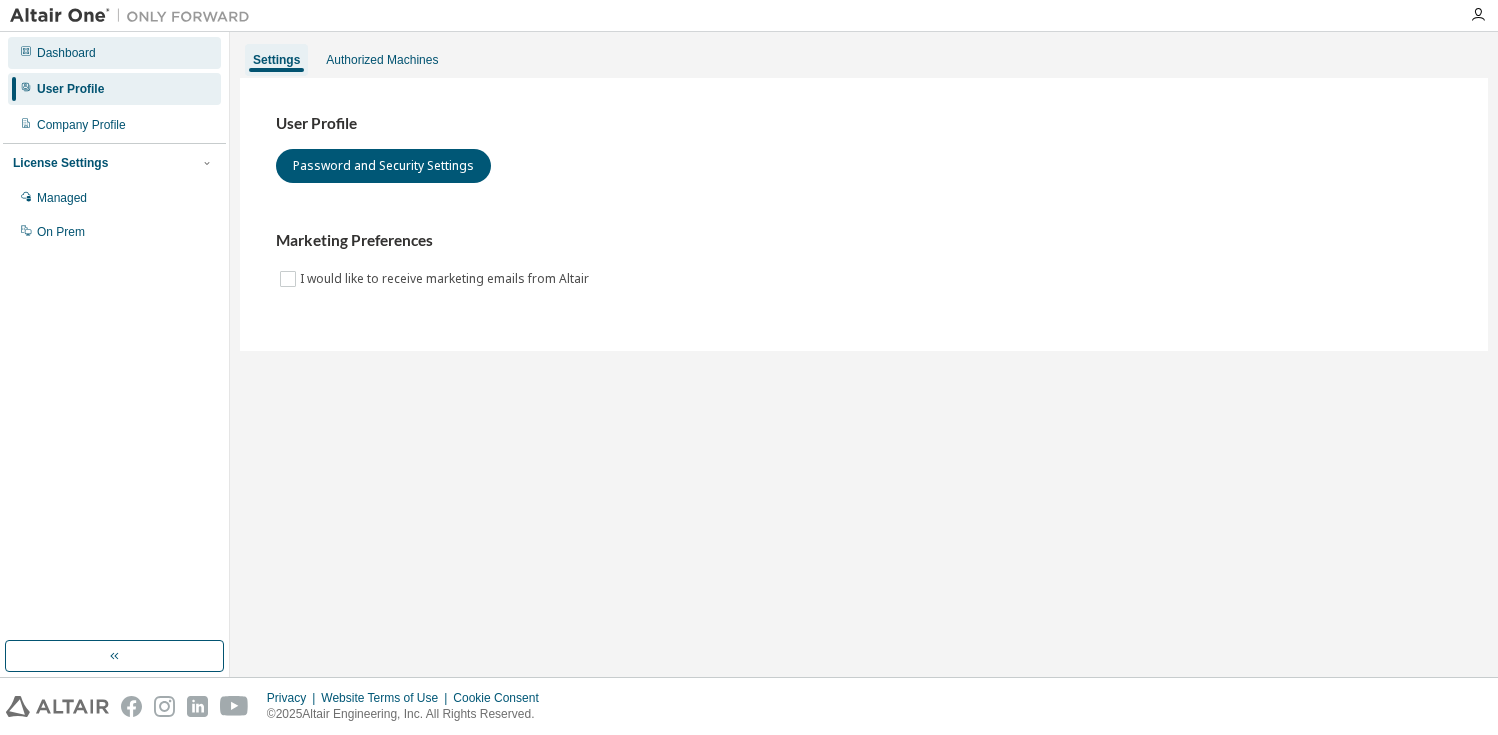 click on "Dashboard" at bounding box center [66, 53] 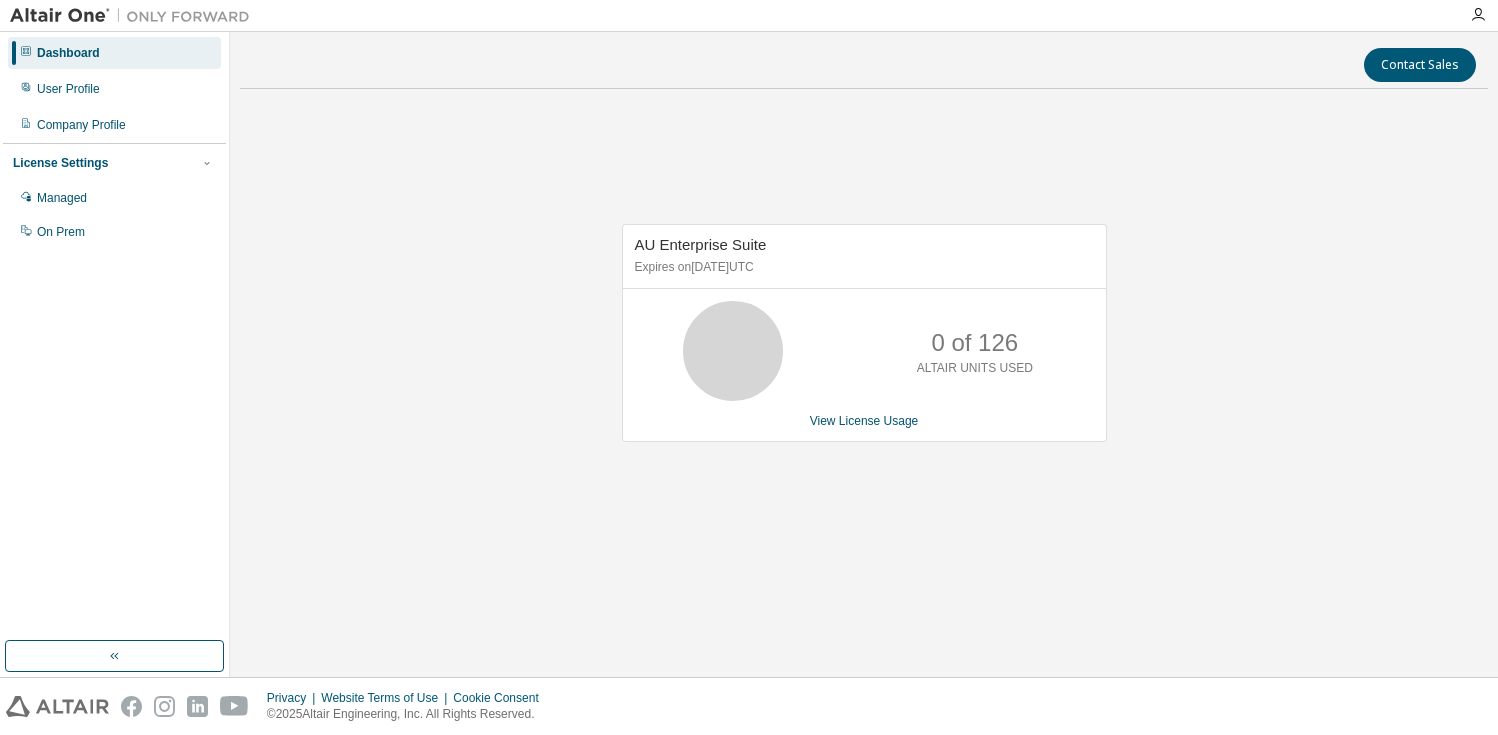click on "AU Enterprise Suite Expires on  March 1, 2026  UTC  0 of 126 ALTAIR UNITS USED View License Usage" at bounding box center (864, 333) 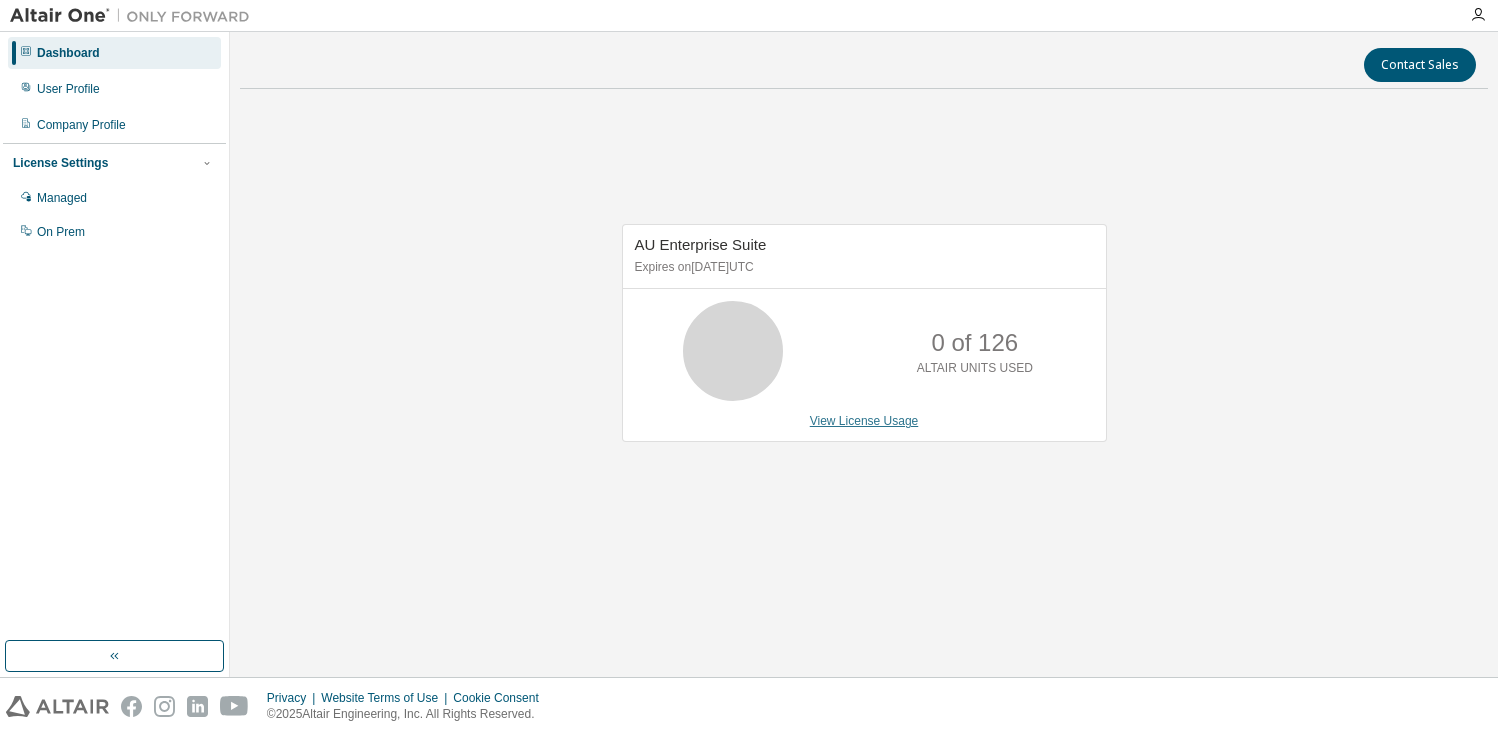 click on "View License Usage" at bounding box center (864, 421) 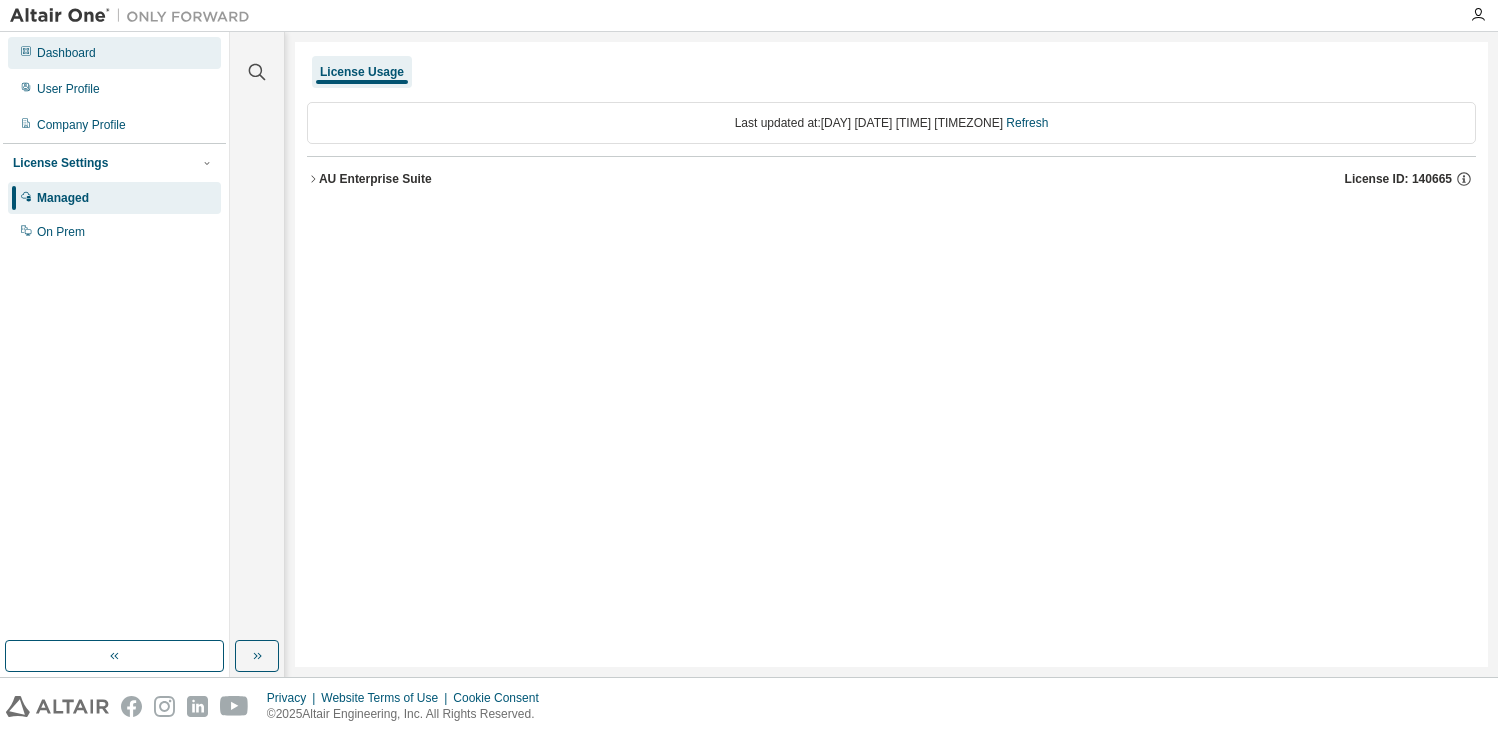 click on "Dashboard" at bounding box center [66, 53] 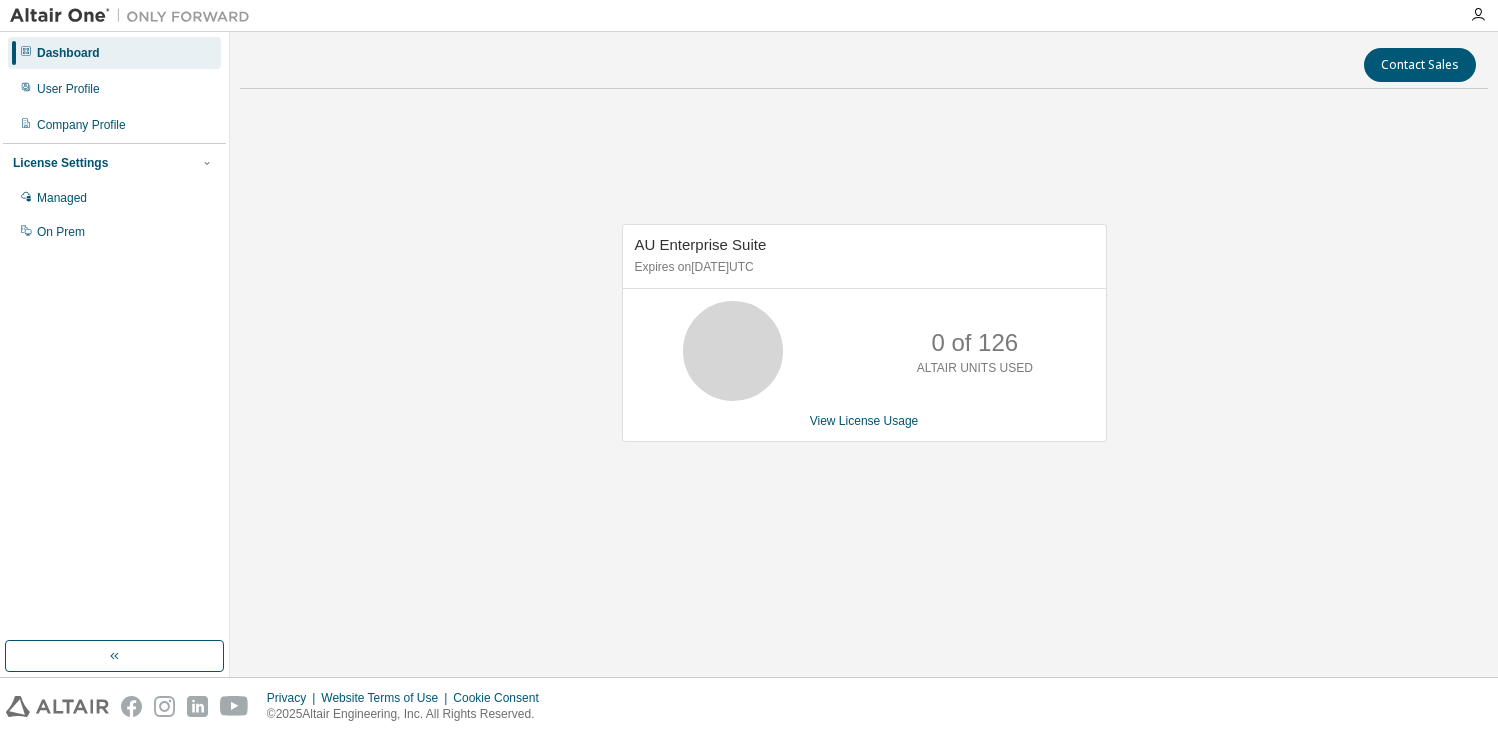 click on "AU Enterprise Suite Expires on  March 1, 2026  UTC  0 of 126 ALTAIR UNITS USED View License Usage" at bounding box center (864, 344) 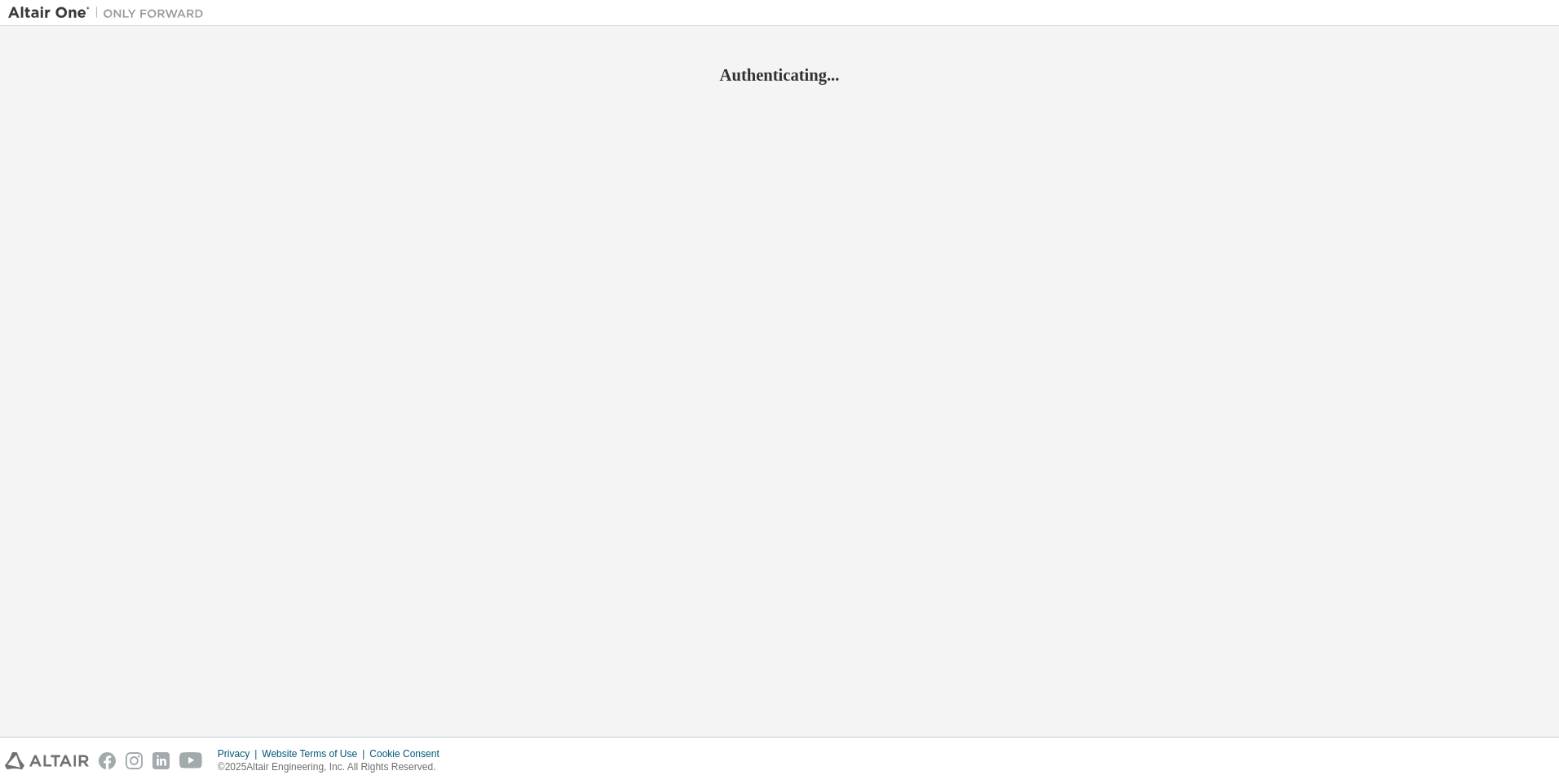 scroll, scrollTop: 0, scrollLeft: 0, axis: both 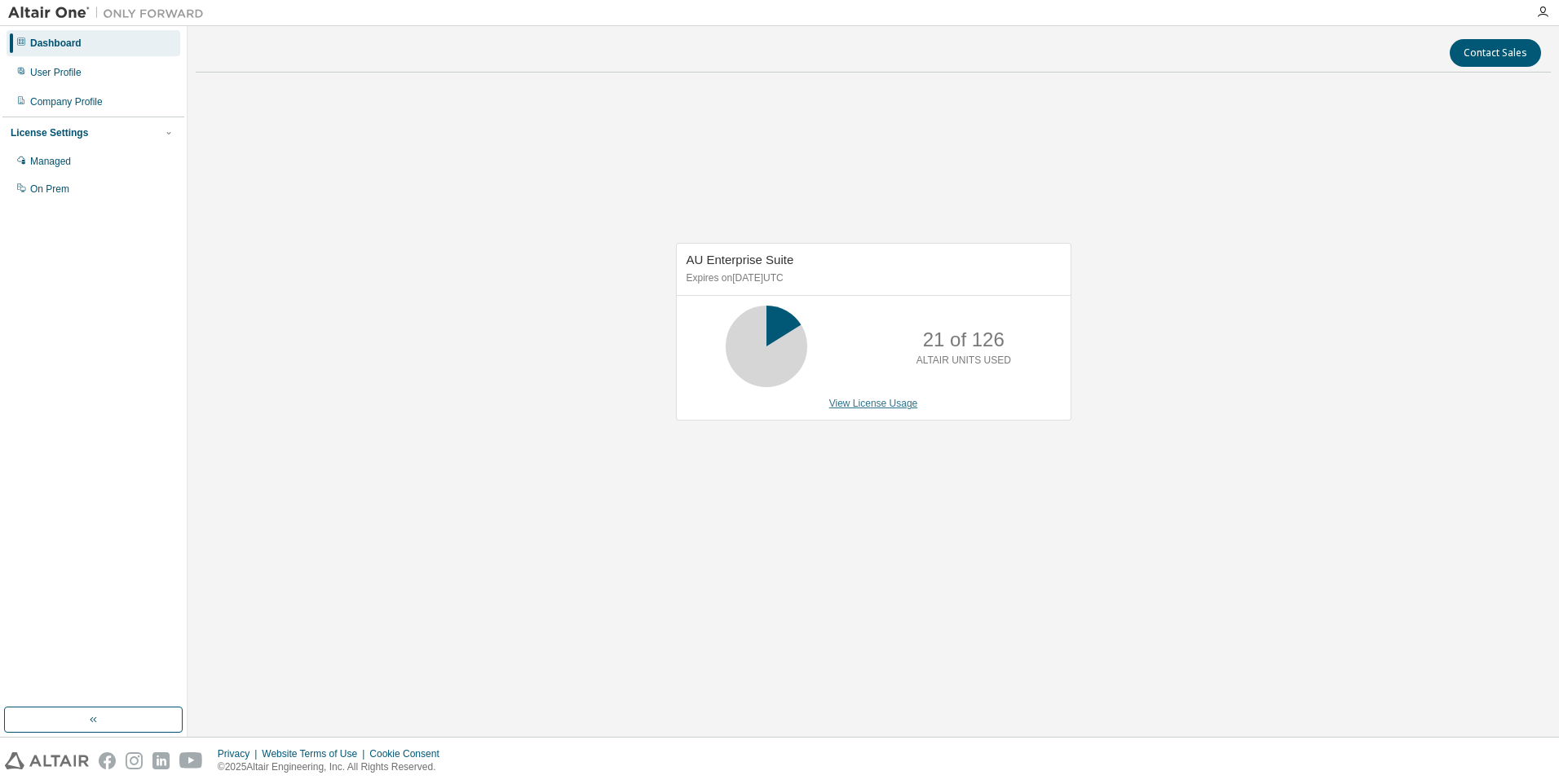 click on "View License Usage" at bounding box center (873, 403) 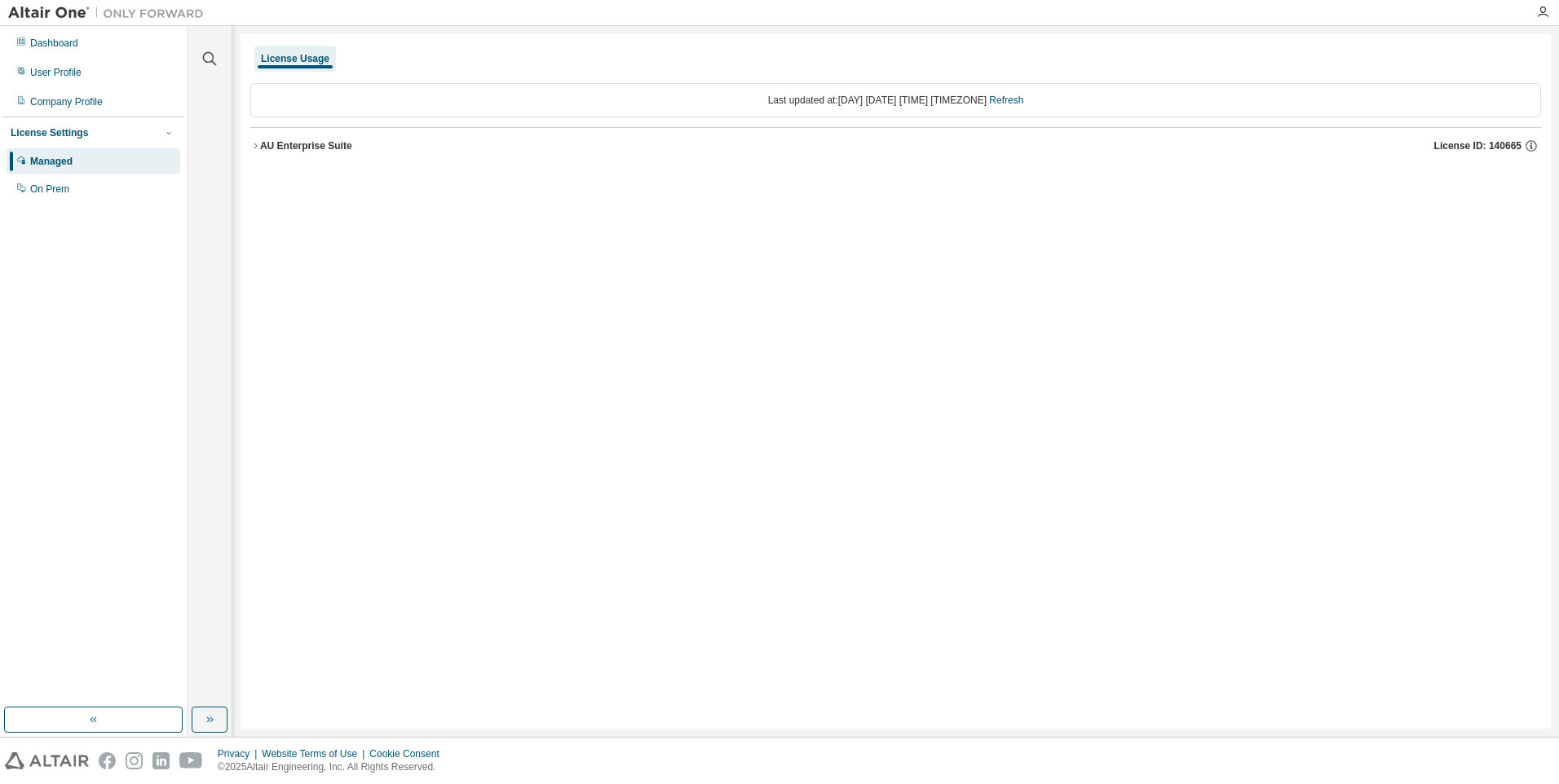 click on "AU Enterprise Suite" at bounding box center (306, 146) 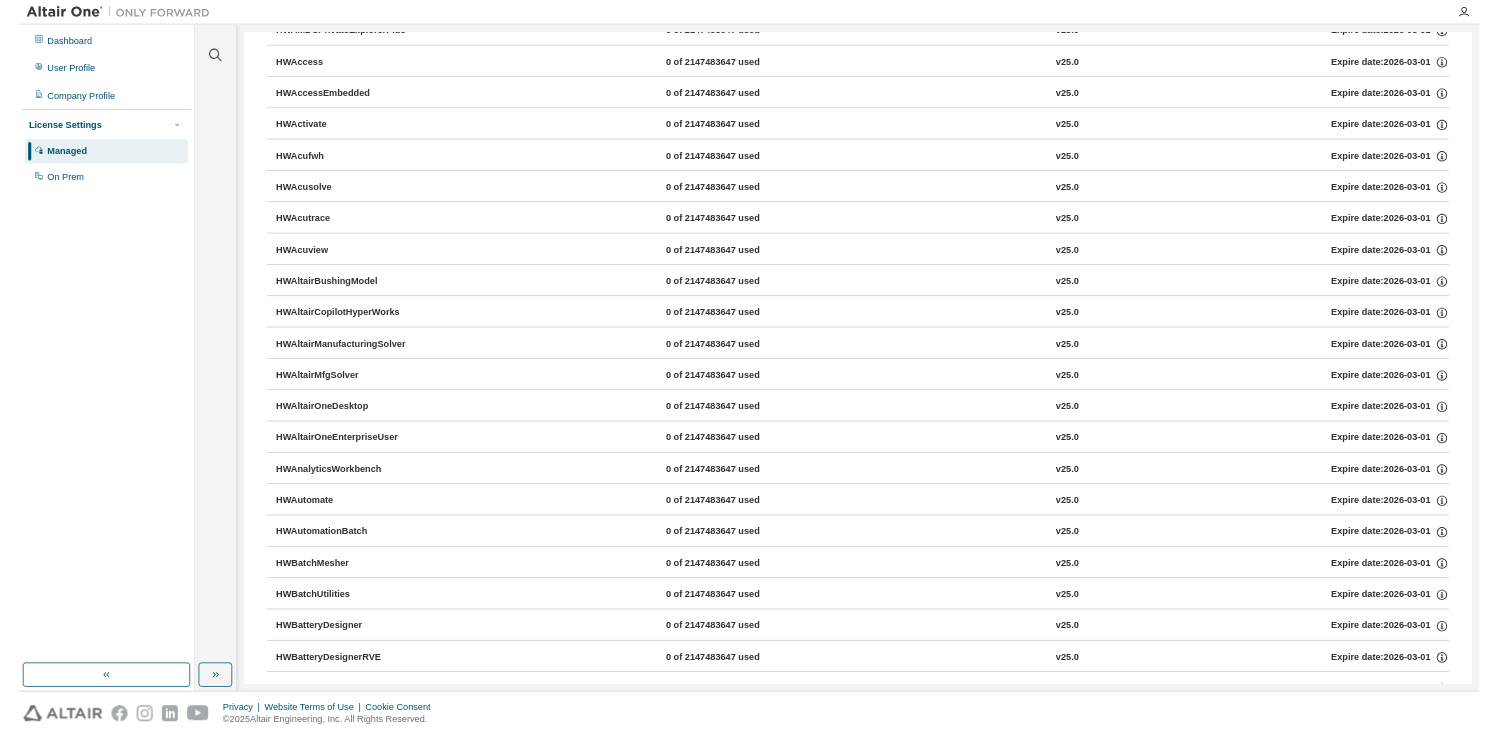 scroll, scrollTop: 0, scrollLeft: 0, axis: both 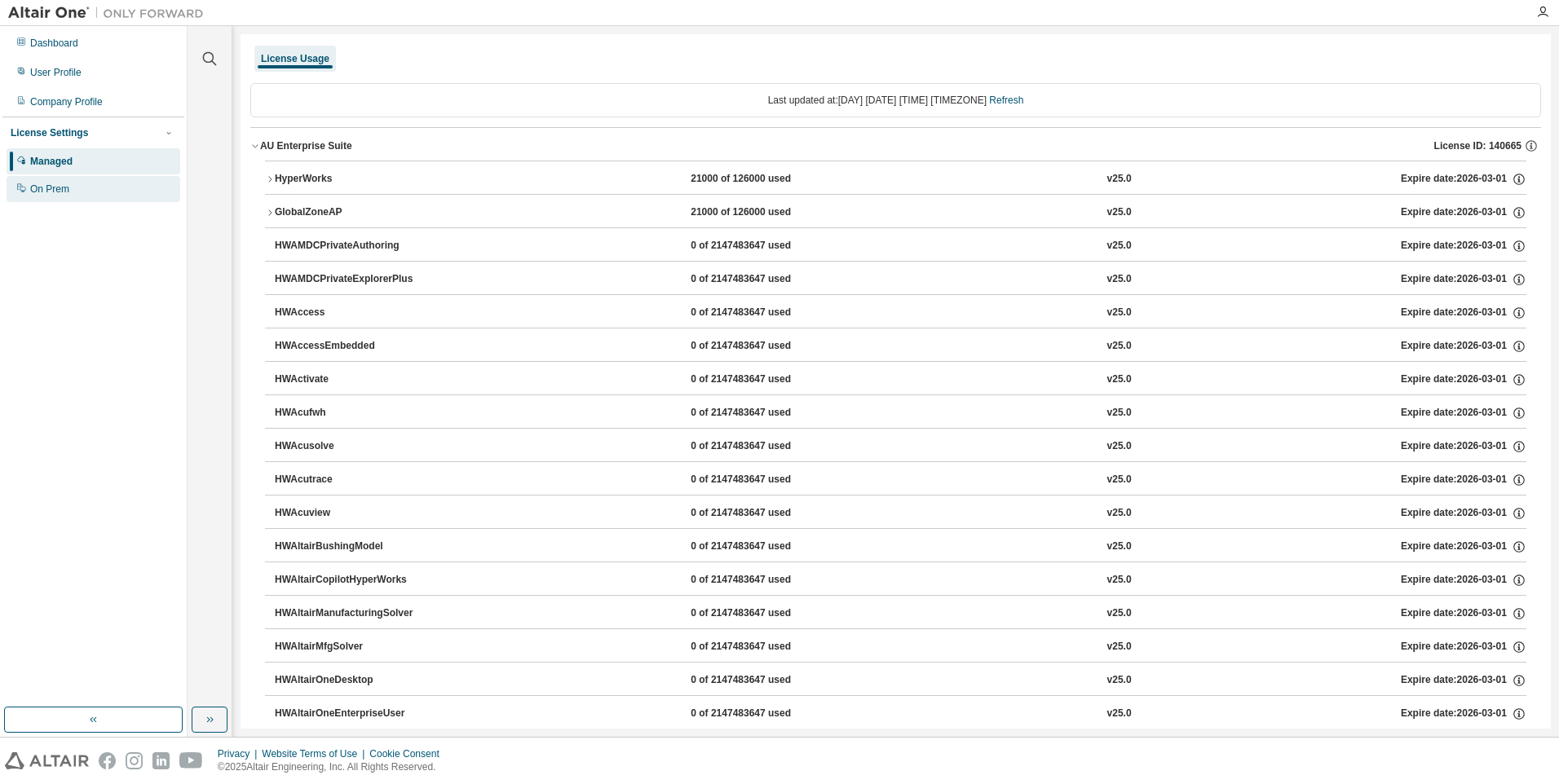 click on "On Prem" at bounding box center [93, 189] 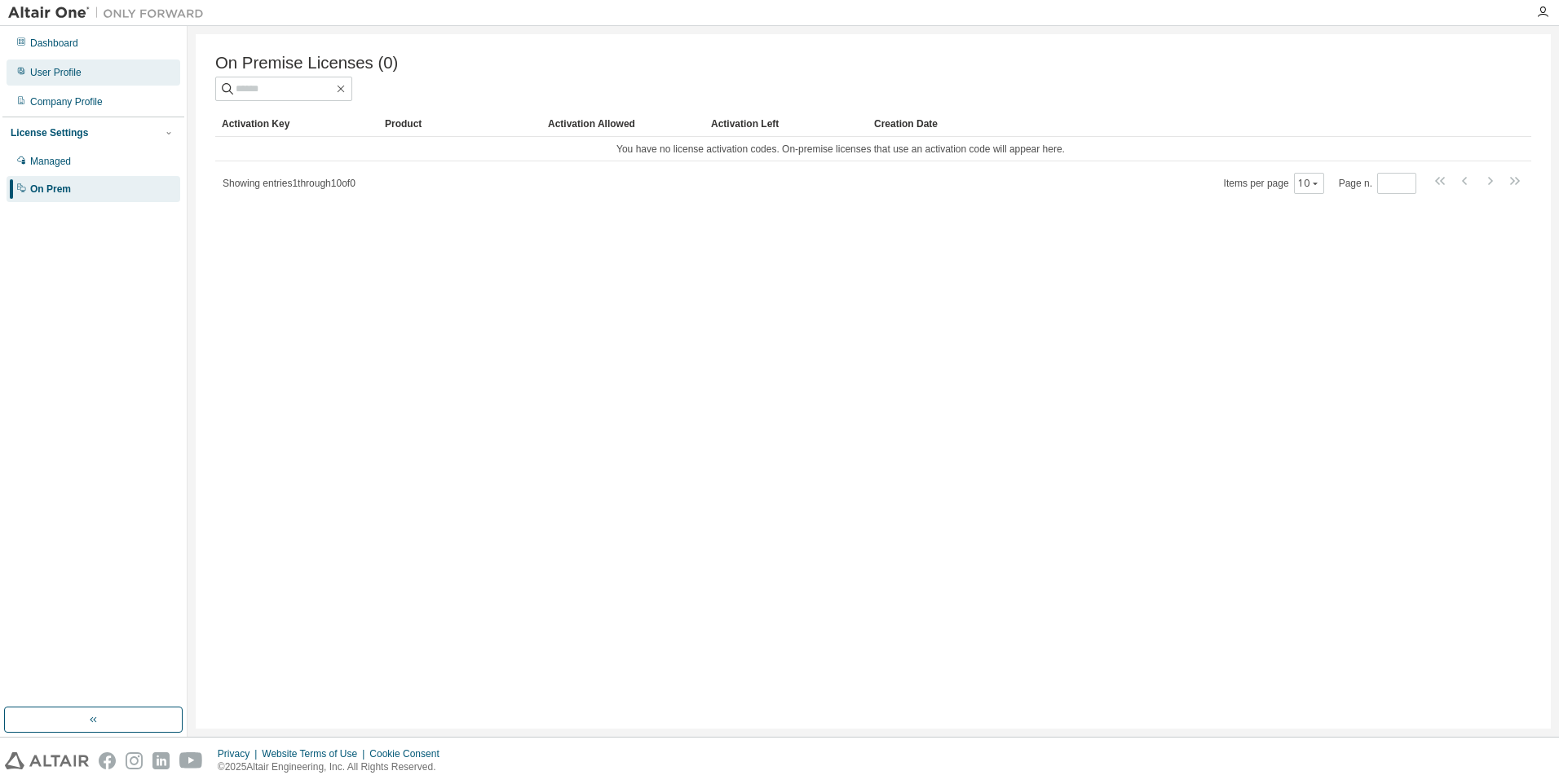 click on "User Profile" at bounding box center [93, 73] 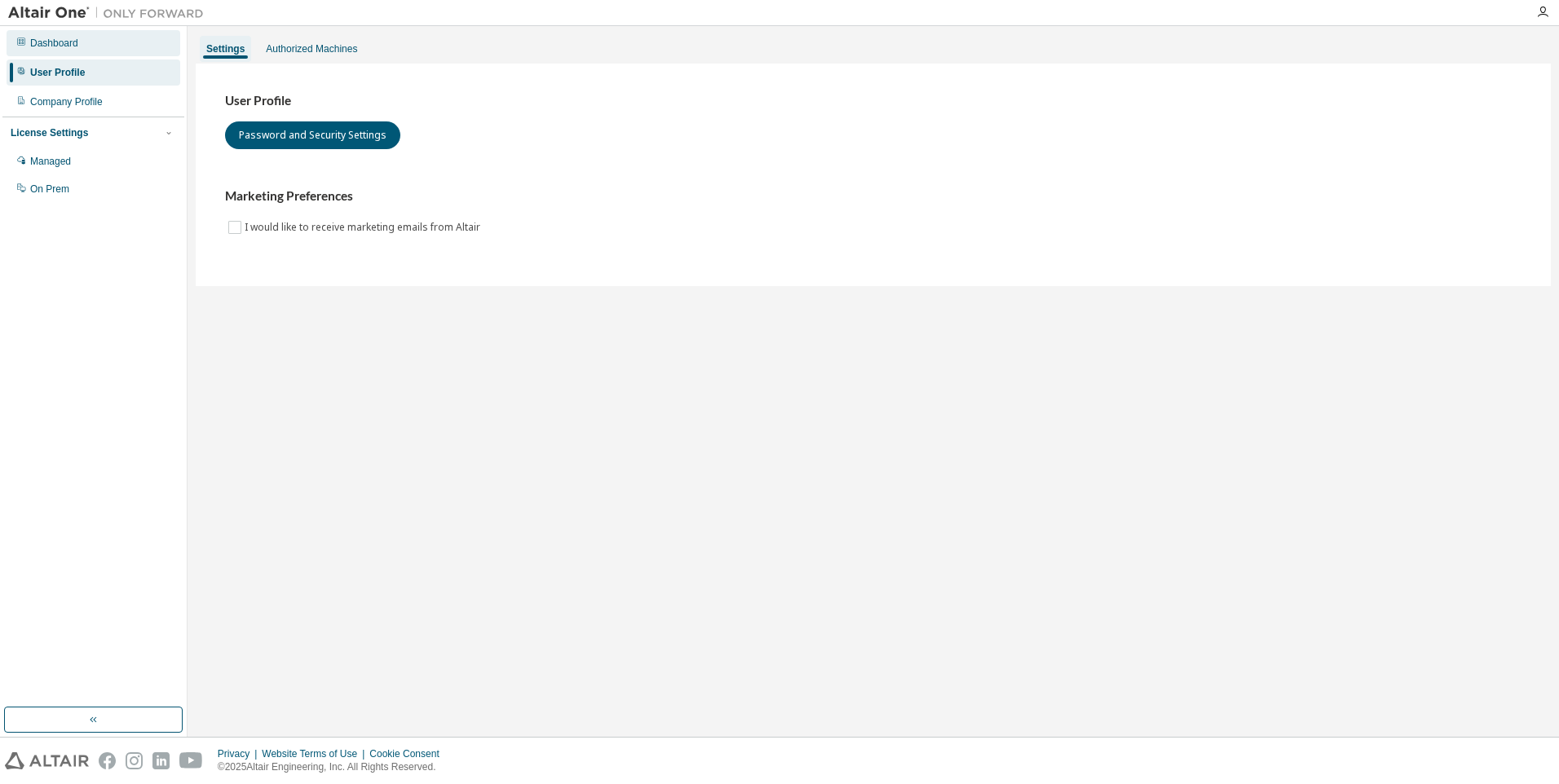 click on "Dashboard" at bounding box center (54, 43) 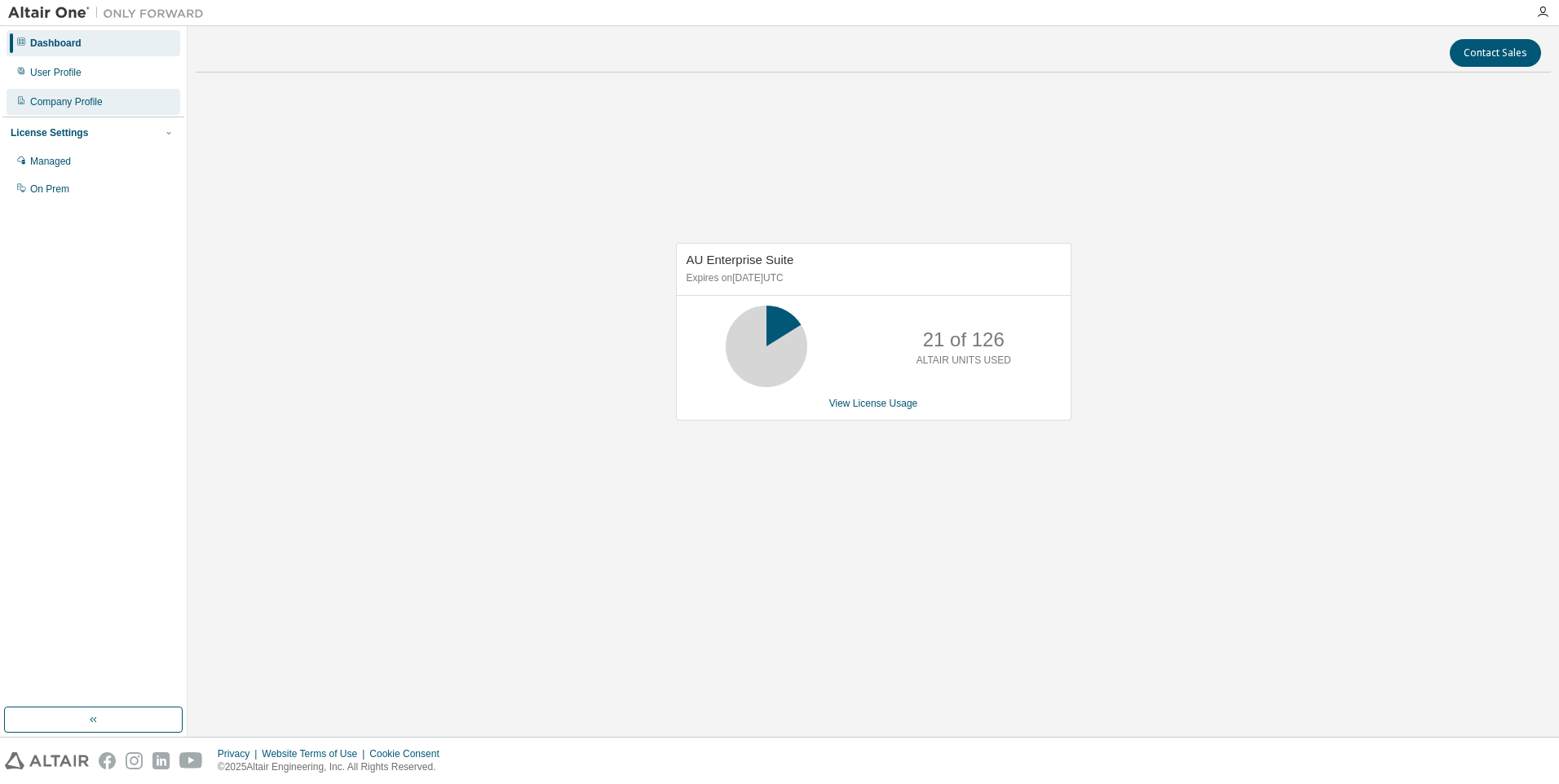 click on "Company Profile" at bounding box center [66, 102] 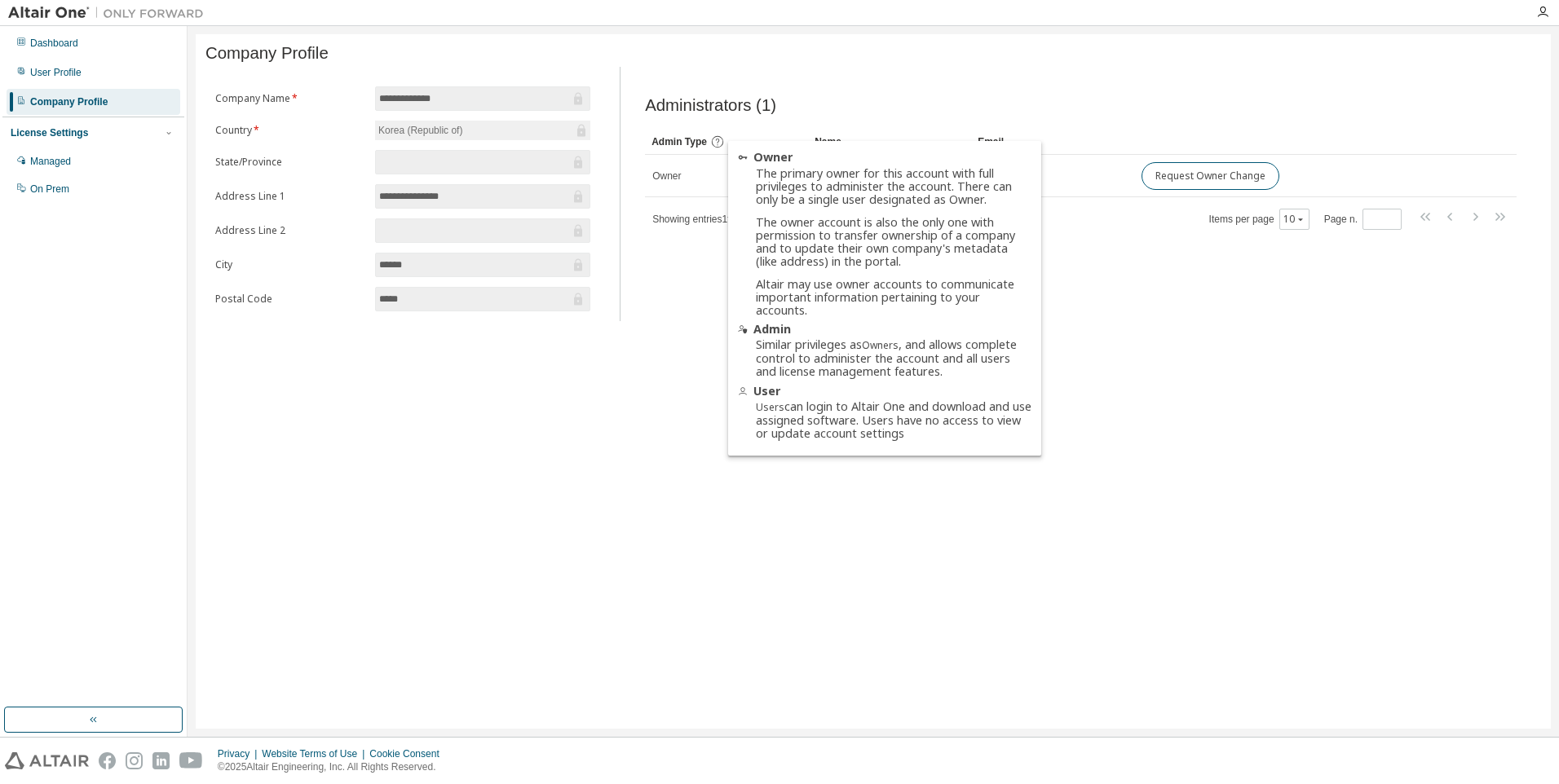 click 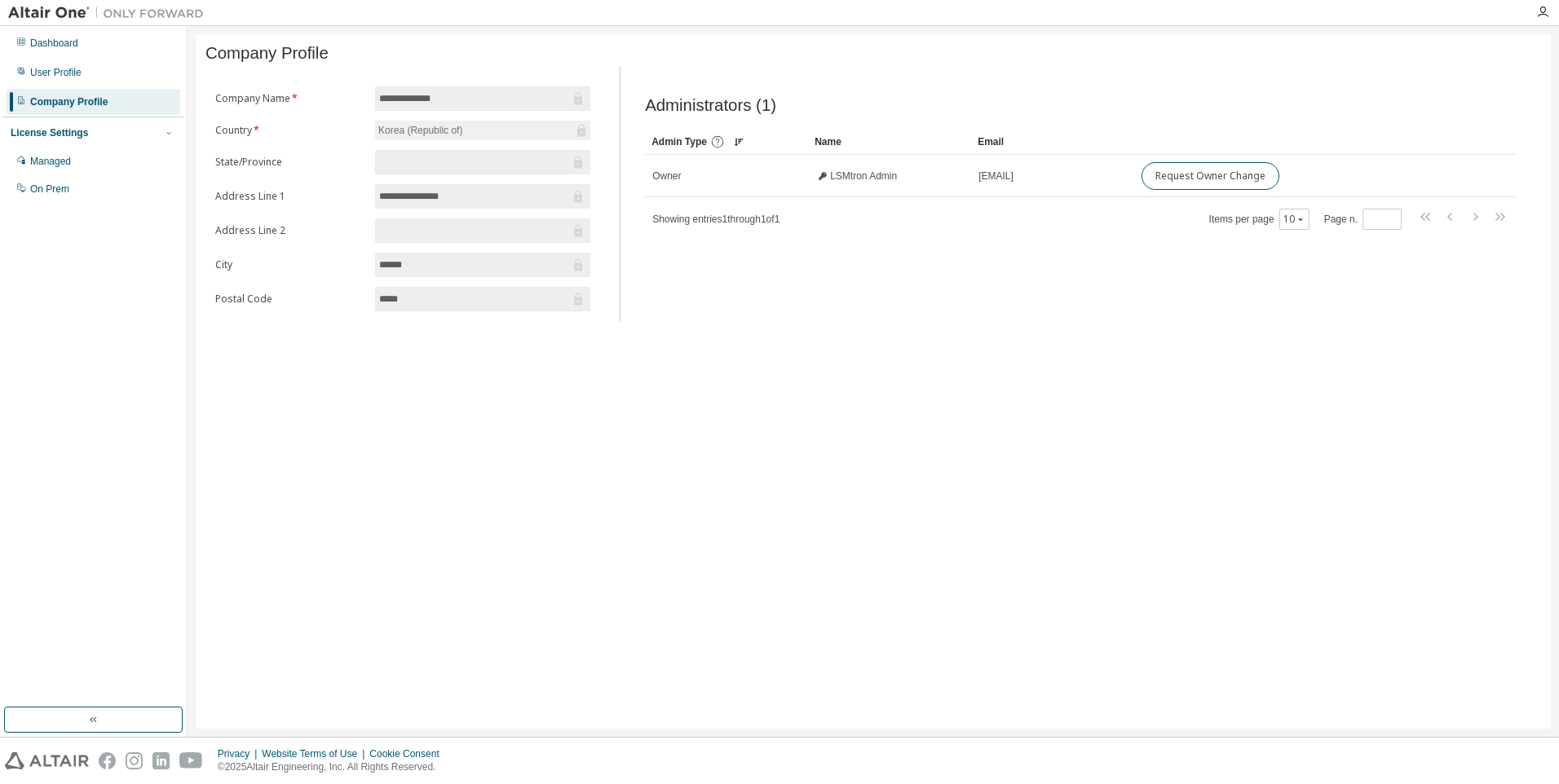 click 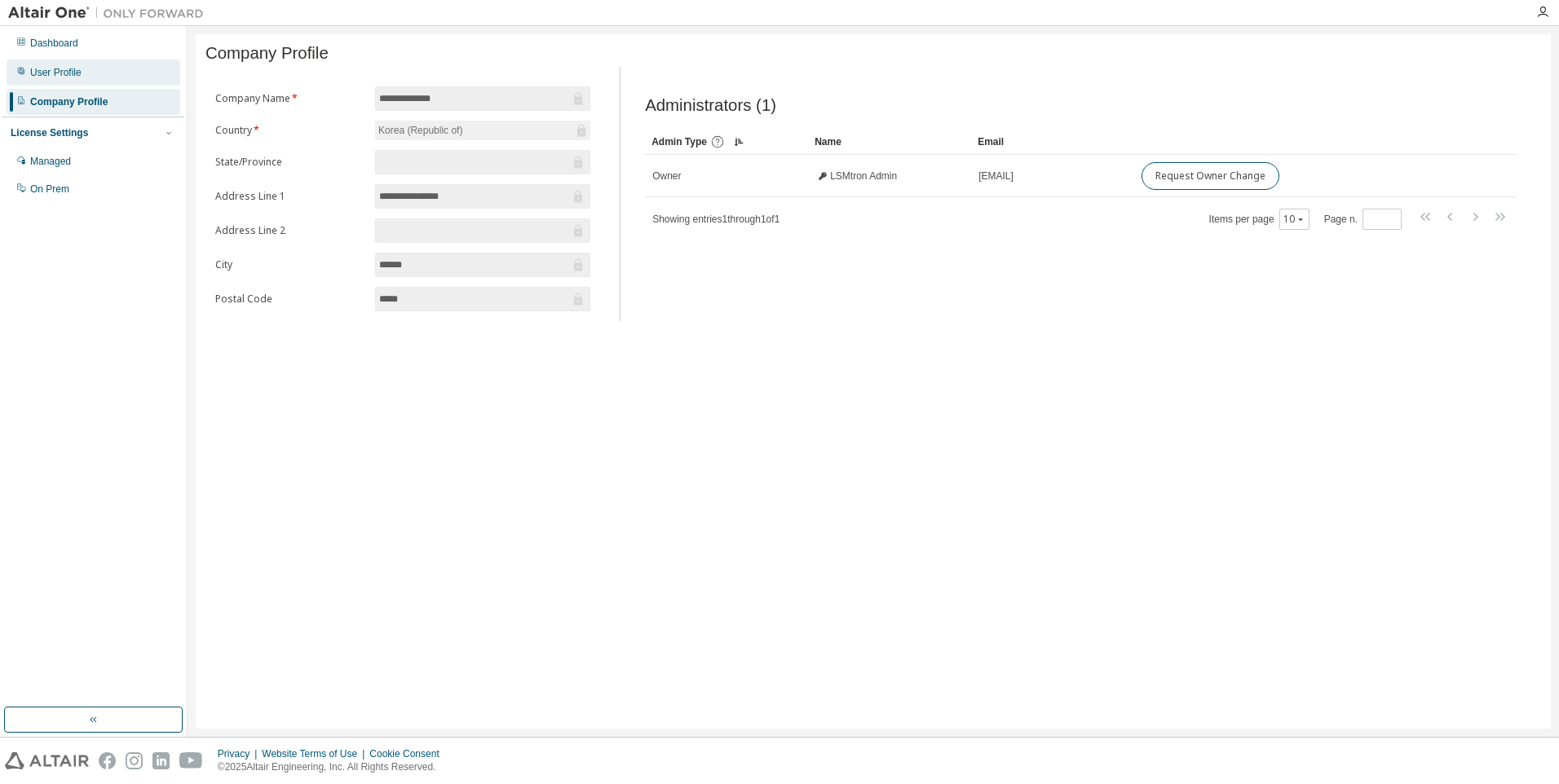 click on "User Profile" at bounding box center [55, 73] 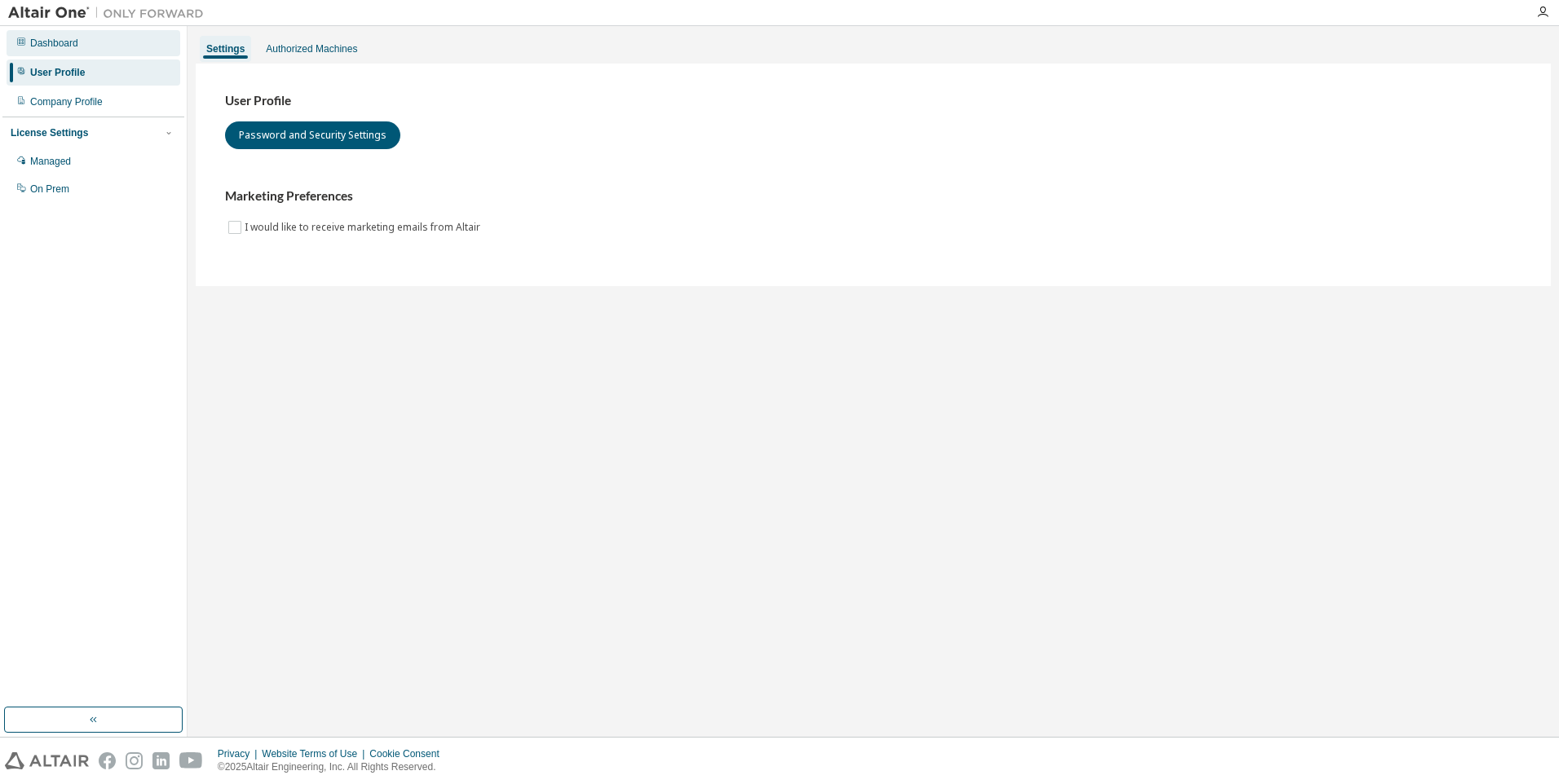click on "Dashboard" at bounding box center (54, 43) 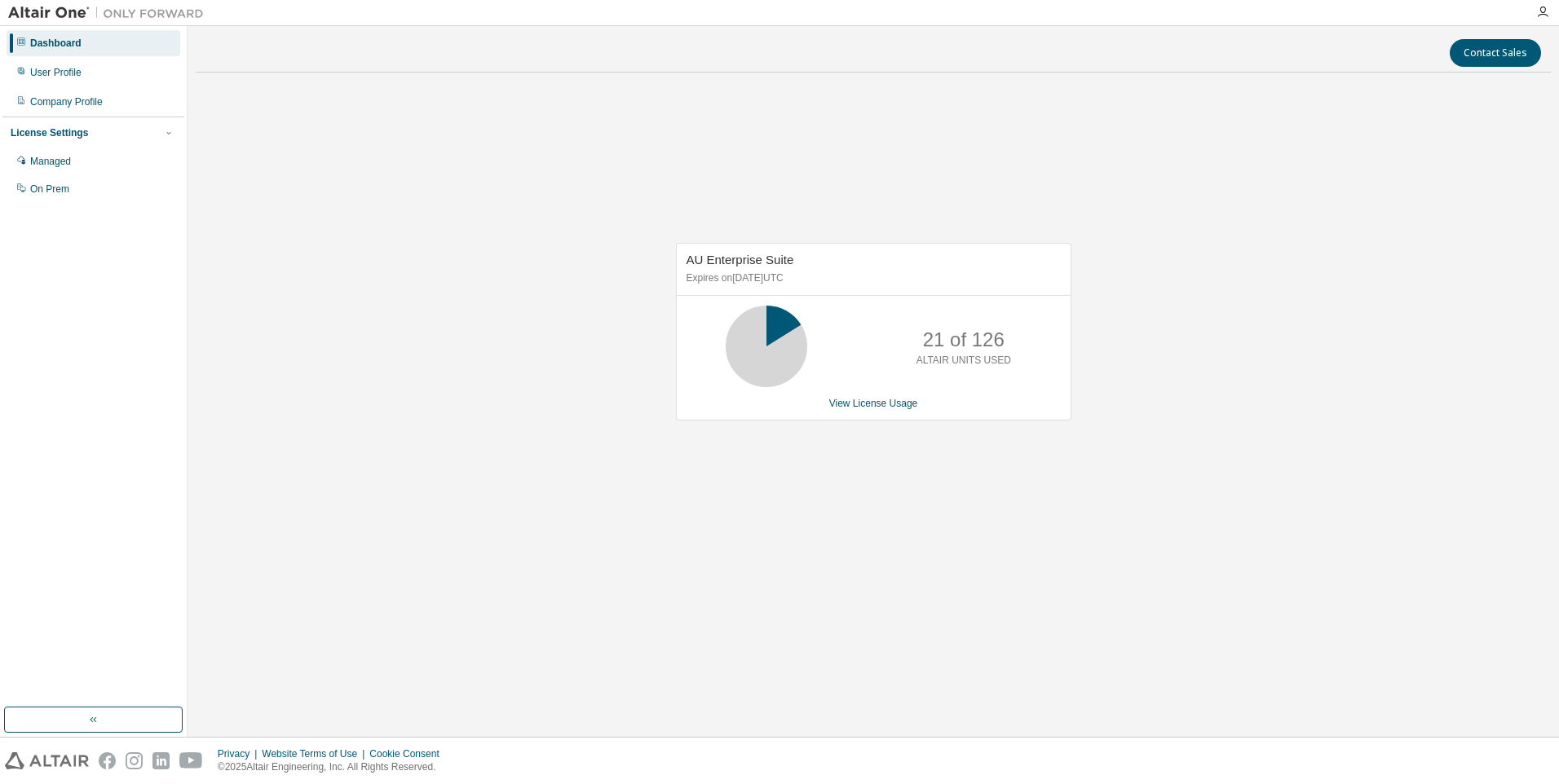 click on "[COMPANY] Suite Expires on  [DATE]  [TIMEZONE]  [NUMBER] of [NUMBER] [PRODUCT] USED View License Usage" at bounding box center (873, 340) 